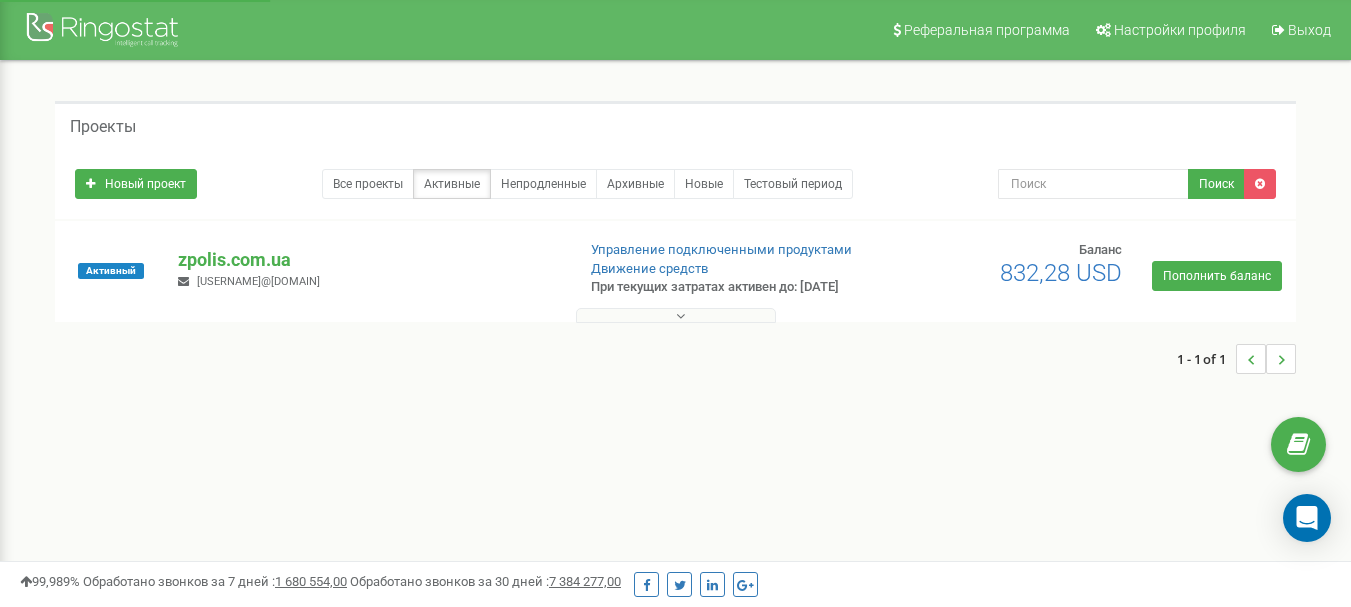 scroll, scrollTop: 0, scrollLeft: 0, axis: both 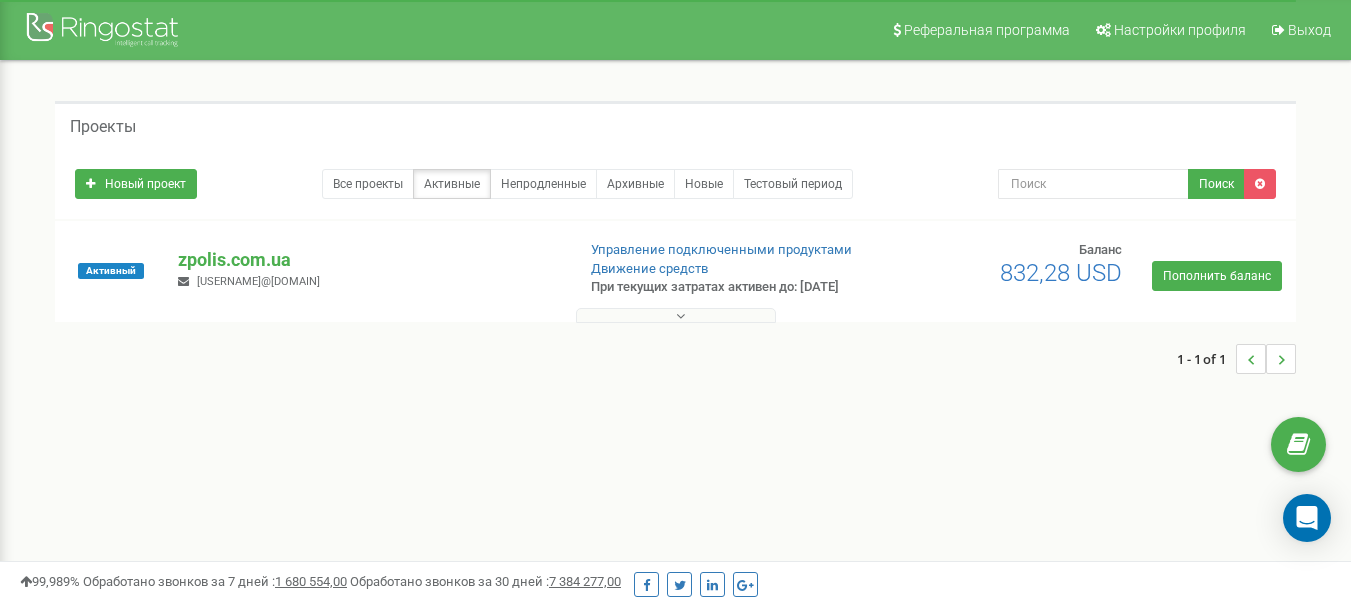 click at bounding box center (680, 316) 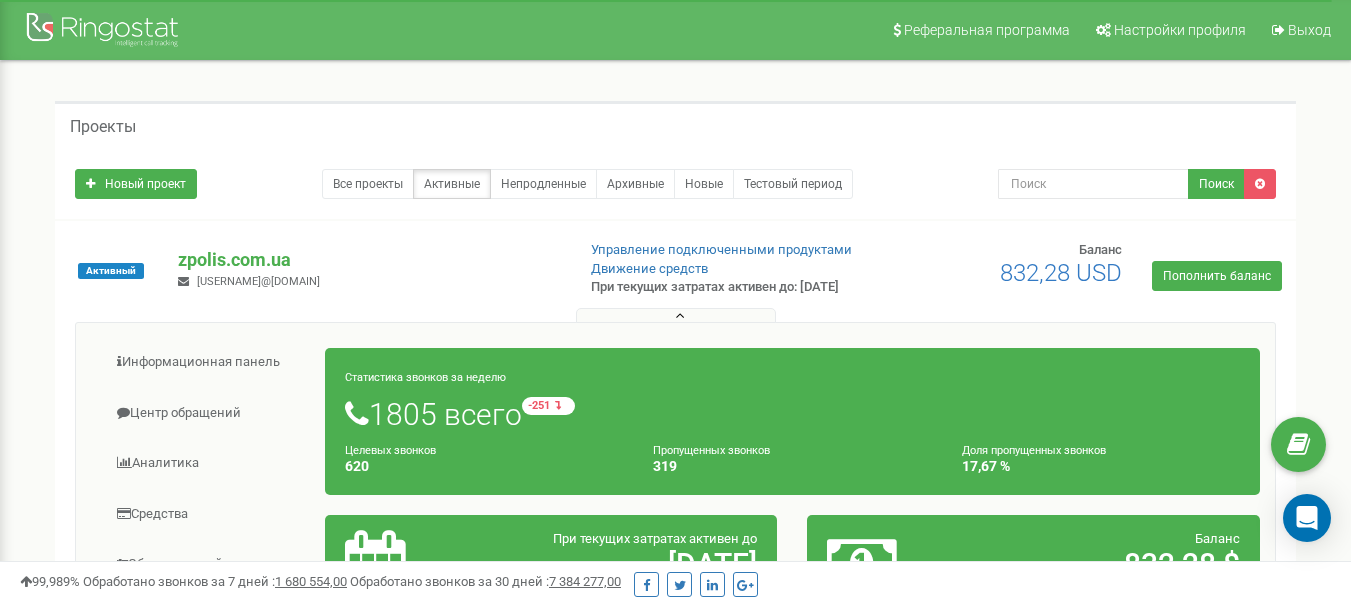 click at bounding box center [680, 316] 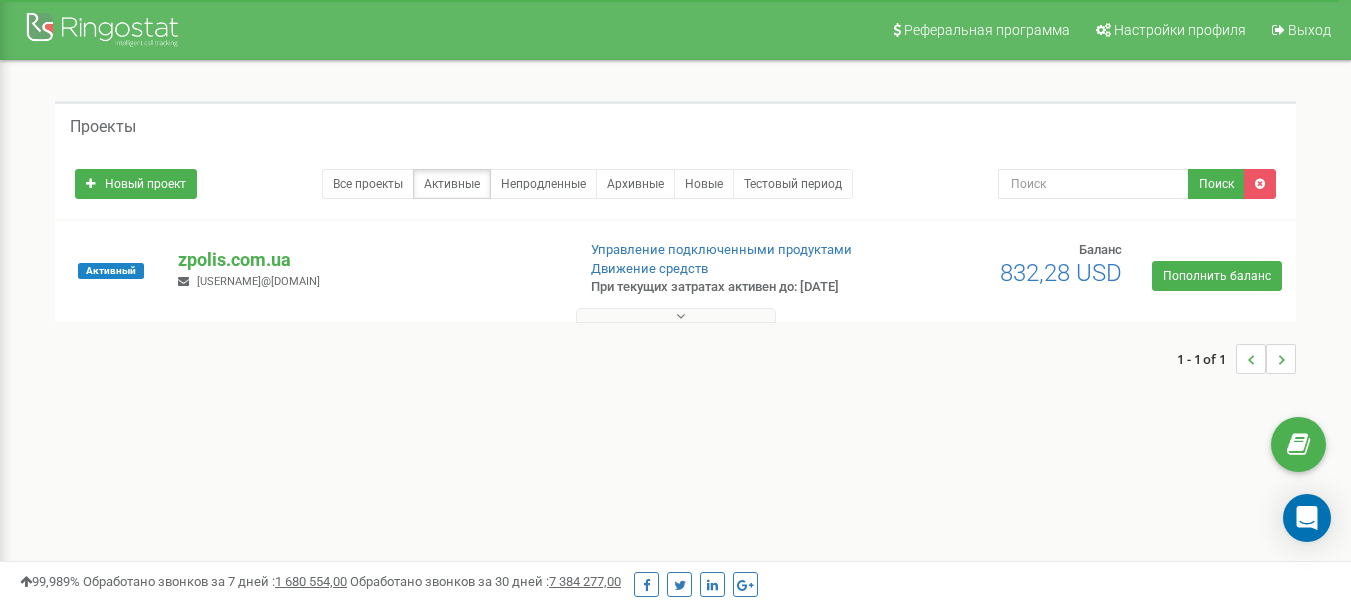 click on "1 - 1 of 1" at bounding box center (675, 359) 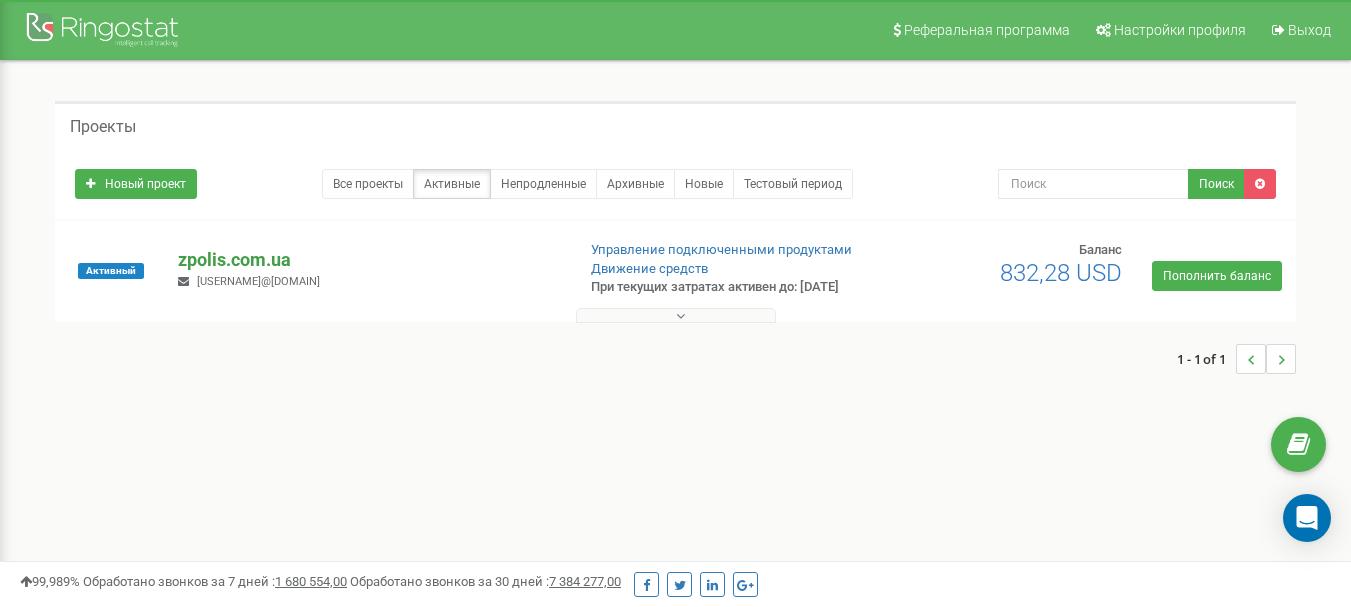 click on "zpolis.com.ua" at bounding box center (368, 260) 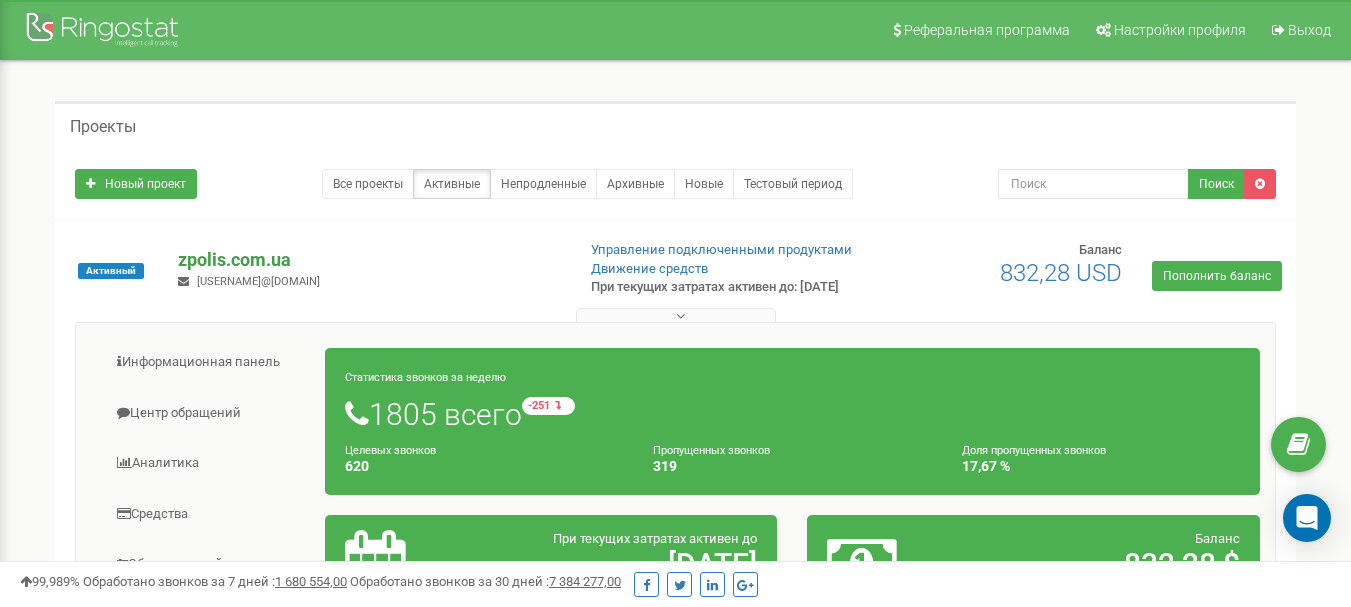 click on "zpolis.com.ua" at bounding box center [368, 260] 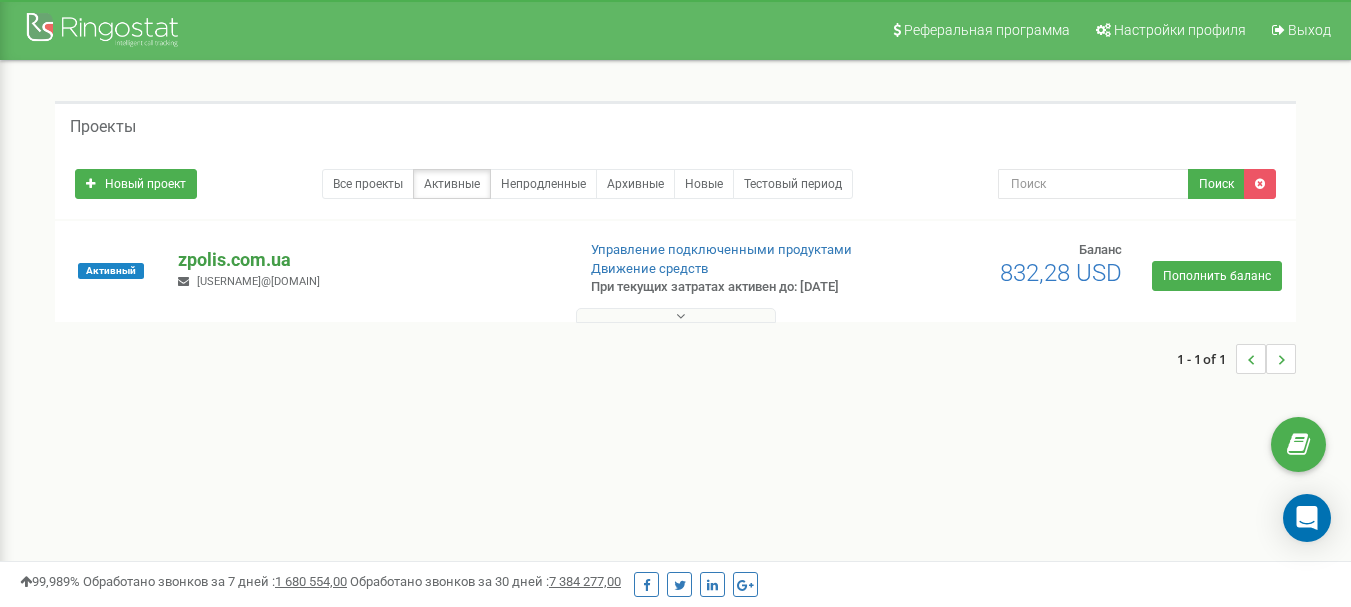 click on "zpolis.com.ua" at bounding box center [368, 260] 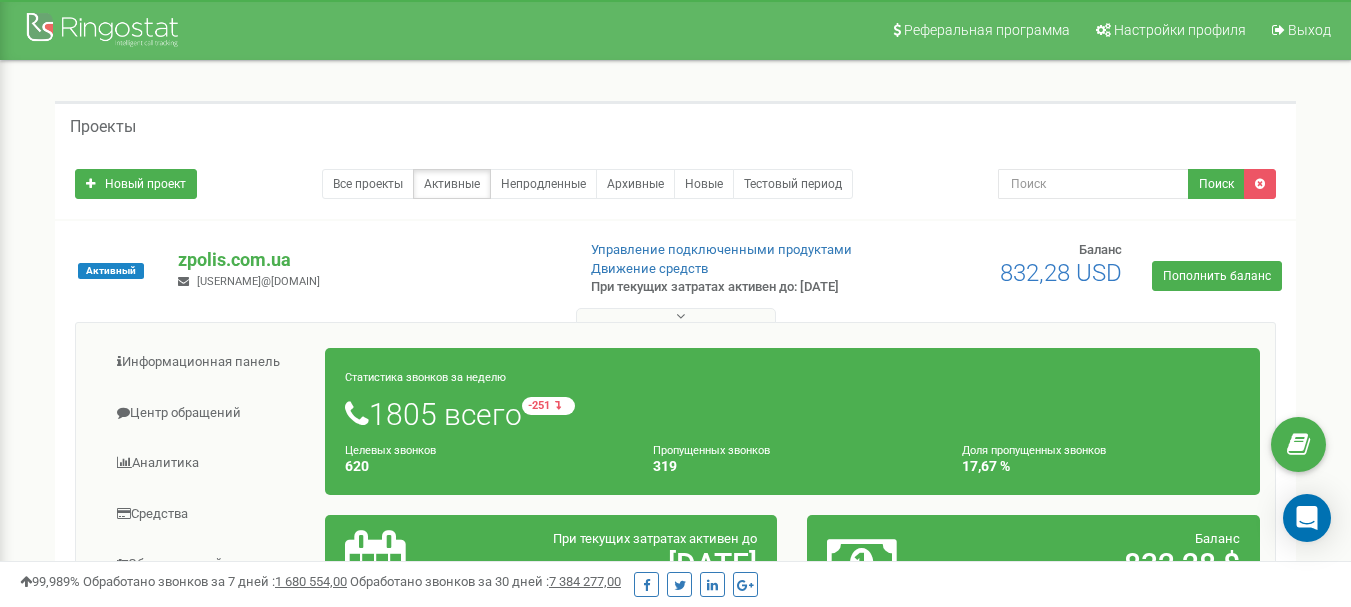 click on "Проекты
Новый проект
Все проекты
Активные
Непродленные
Архивные
Новые
Тестовый период
Поиск
Баланс" at bounding box center [675, 581] 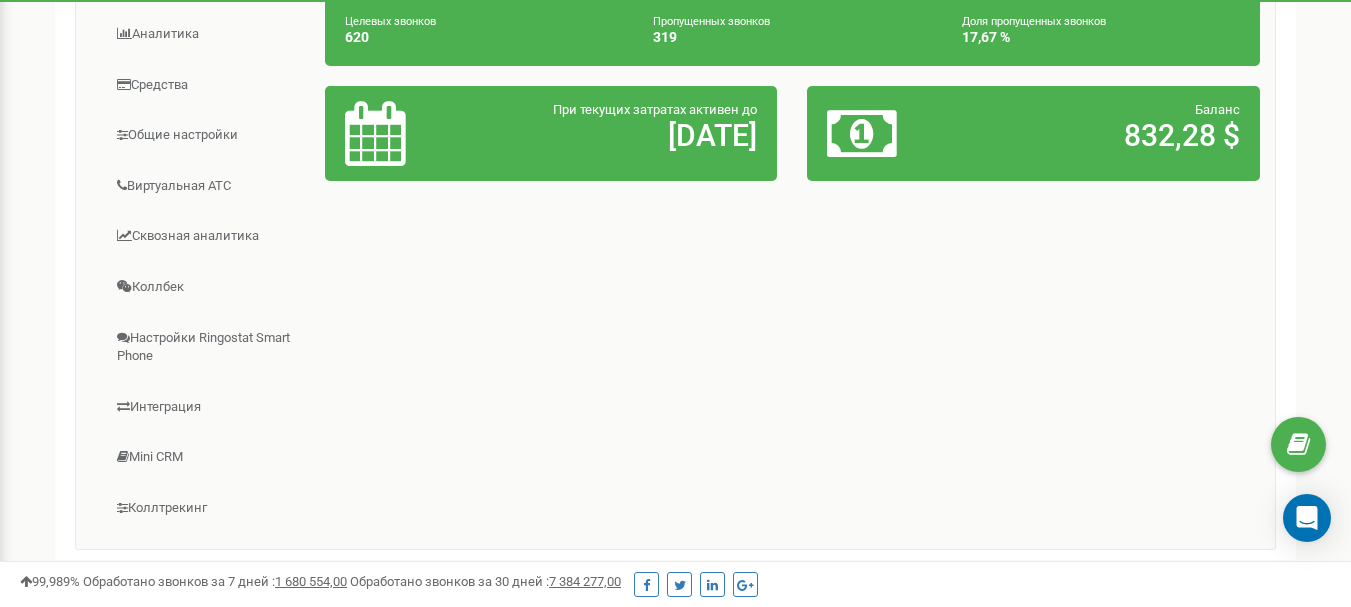 scroll, scrollTop: 444, scrollLeft: 0, axis: vertical 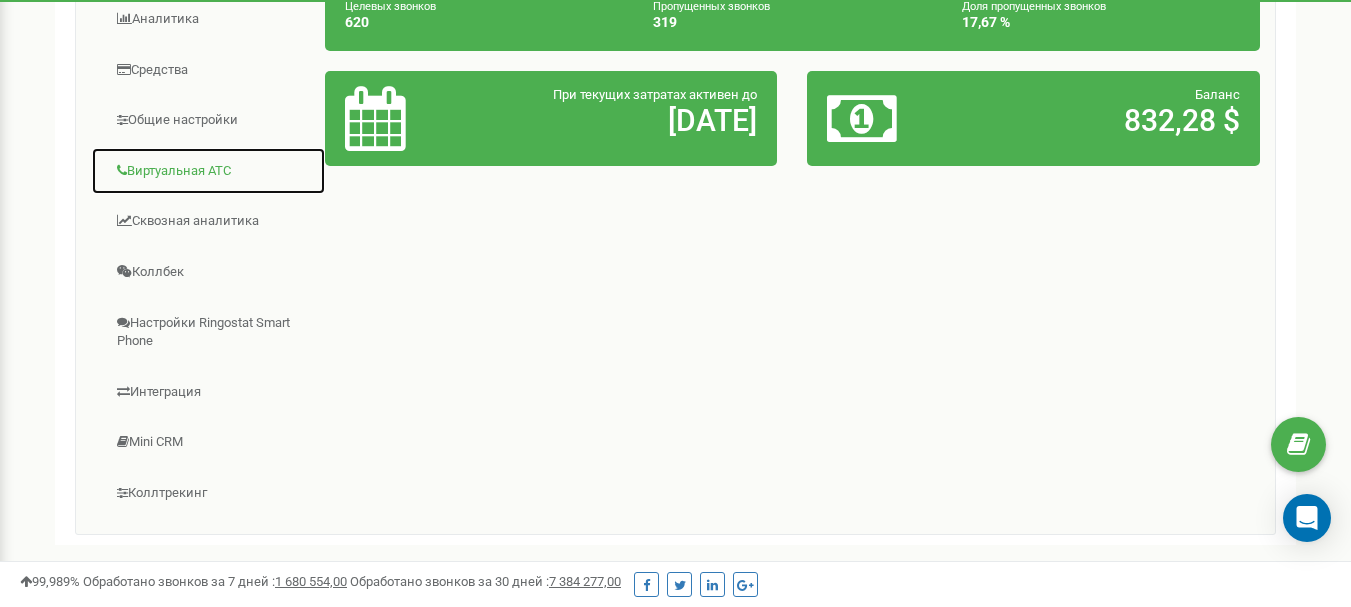 click on "Виртуальная АТС" at bounding box center (208, 171) 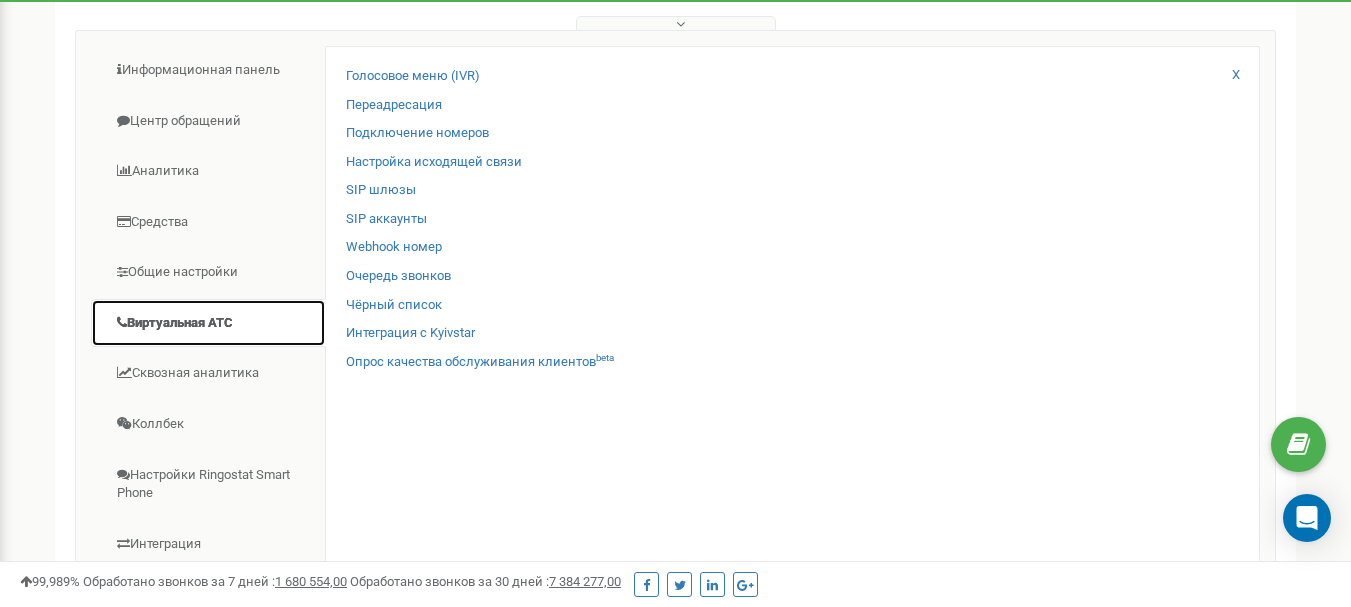 scroll, scrollTop: 297, scrollLeft: 0, axis: vertical 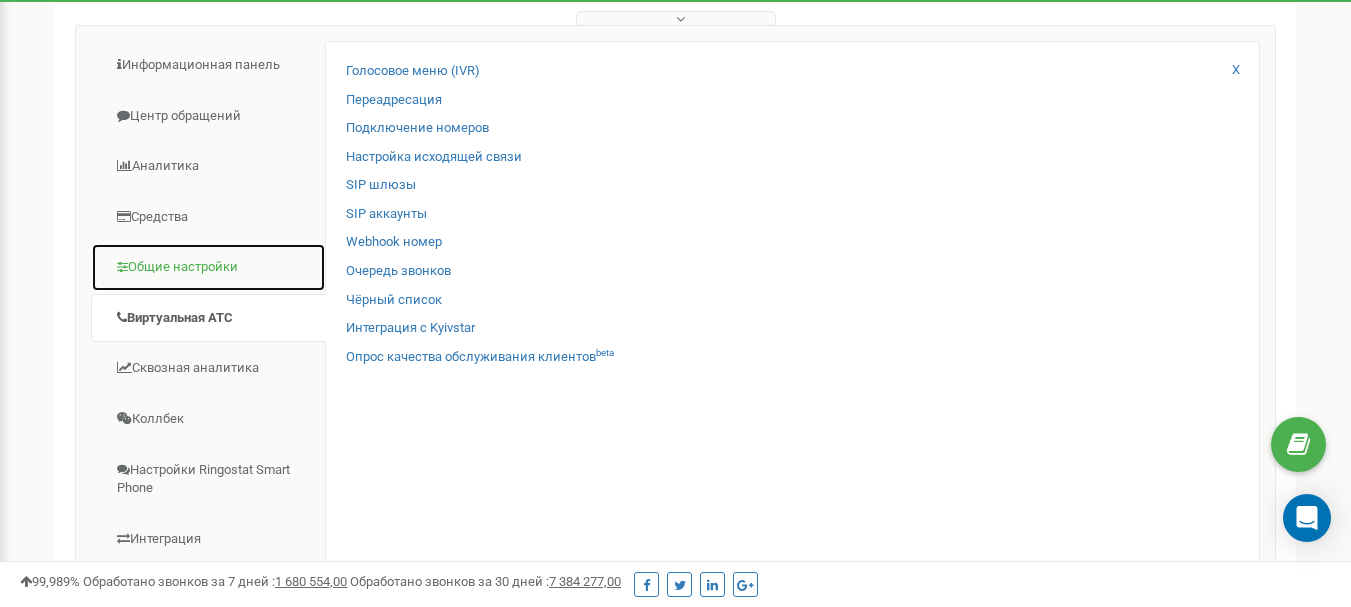 click on "Общие настройки" at bounding box center [208, 267] 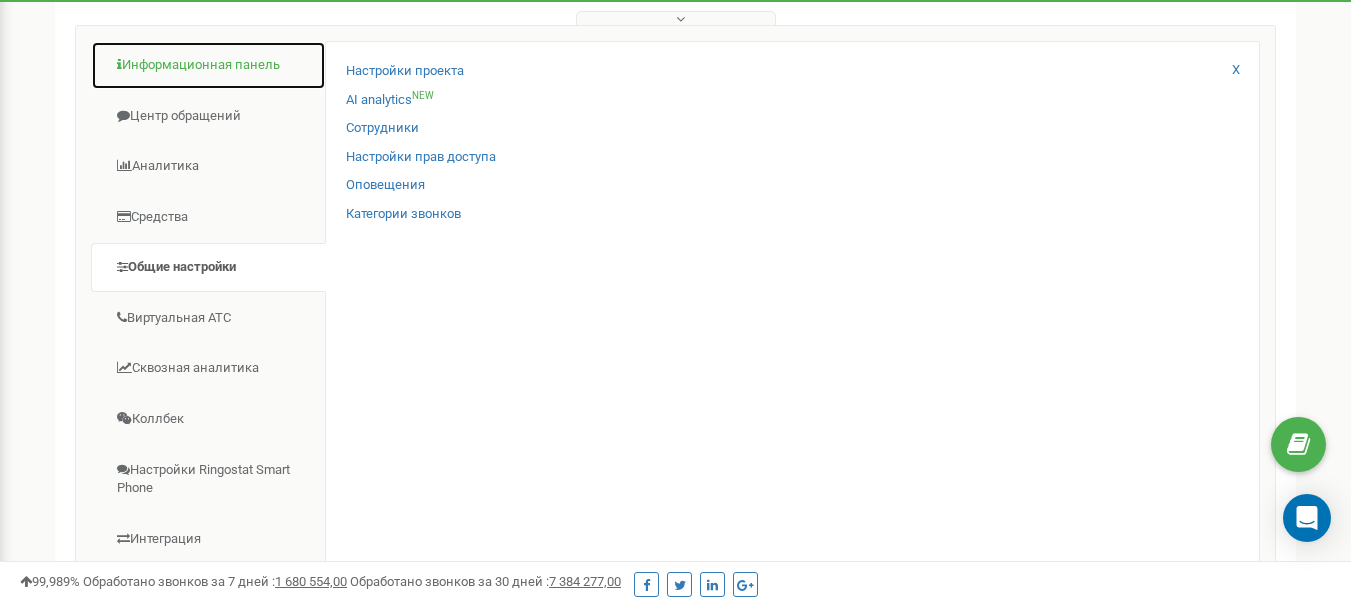 click on "Информационная панель" at bounding box center (208, 65) 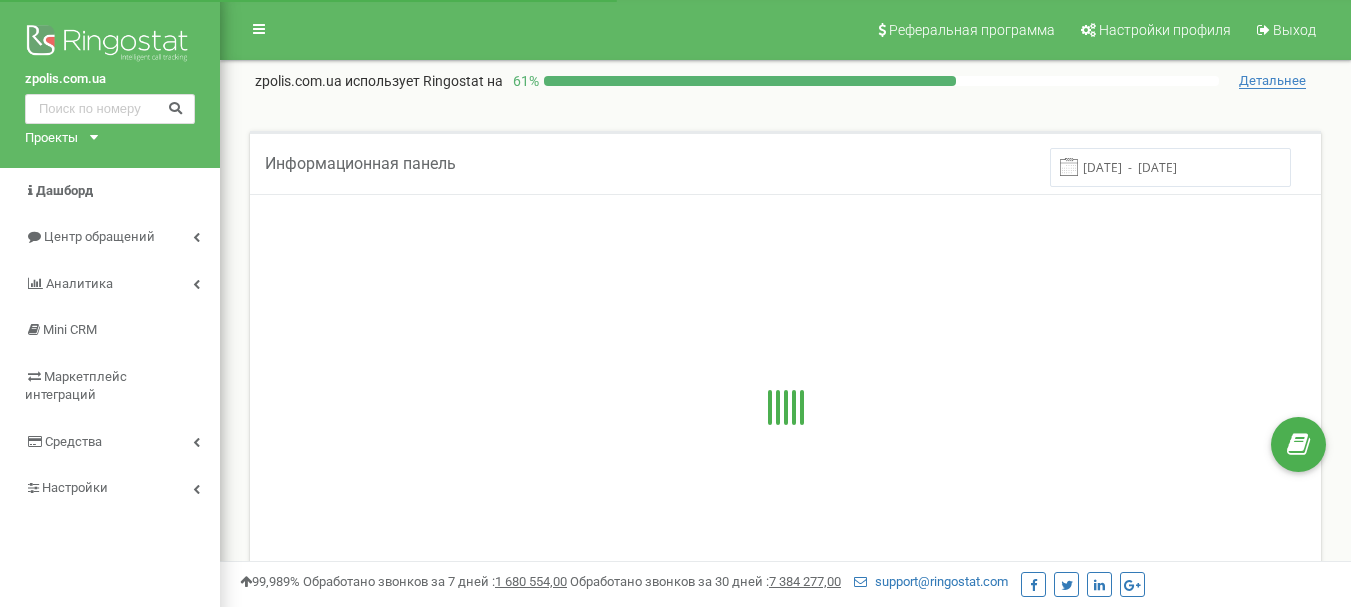 scroll, scrollTop: 0, scrollLeft: 0, axis: both 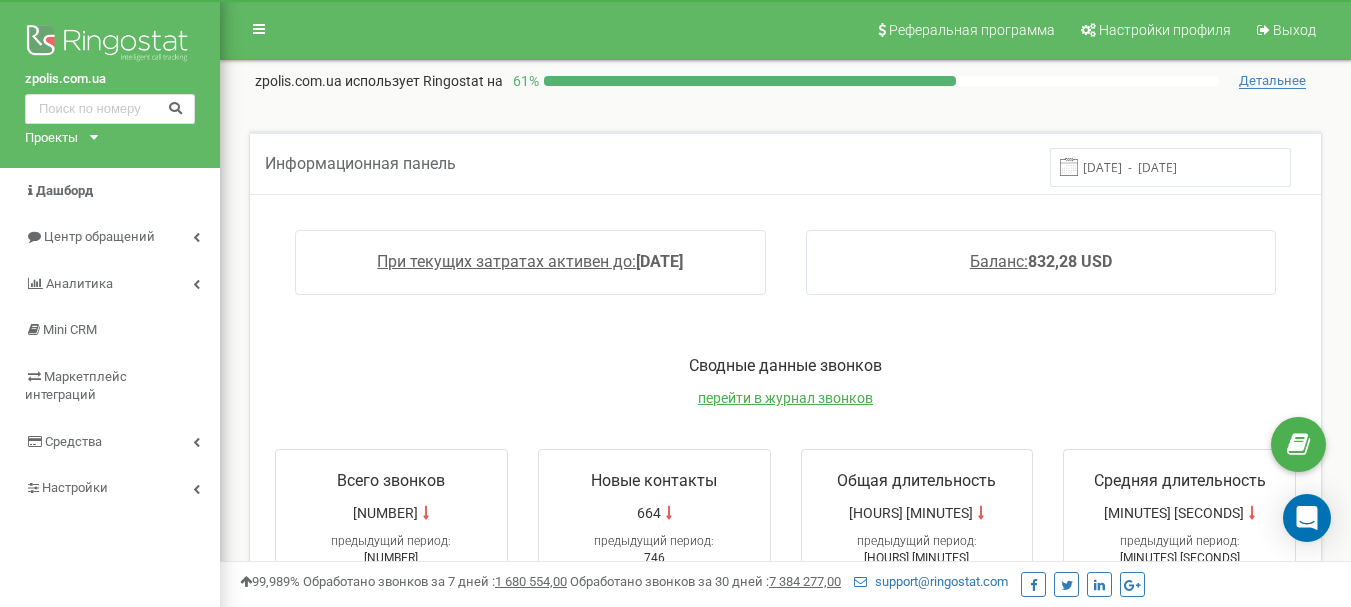 click on "Проекты zpolis.com.ua testzpolis.ua" at bounding box center (57, 138) 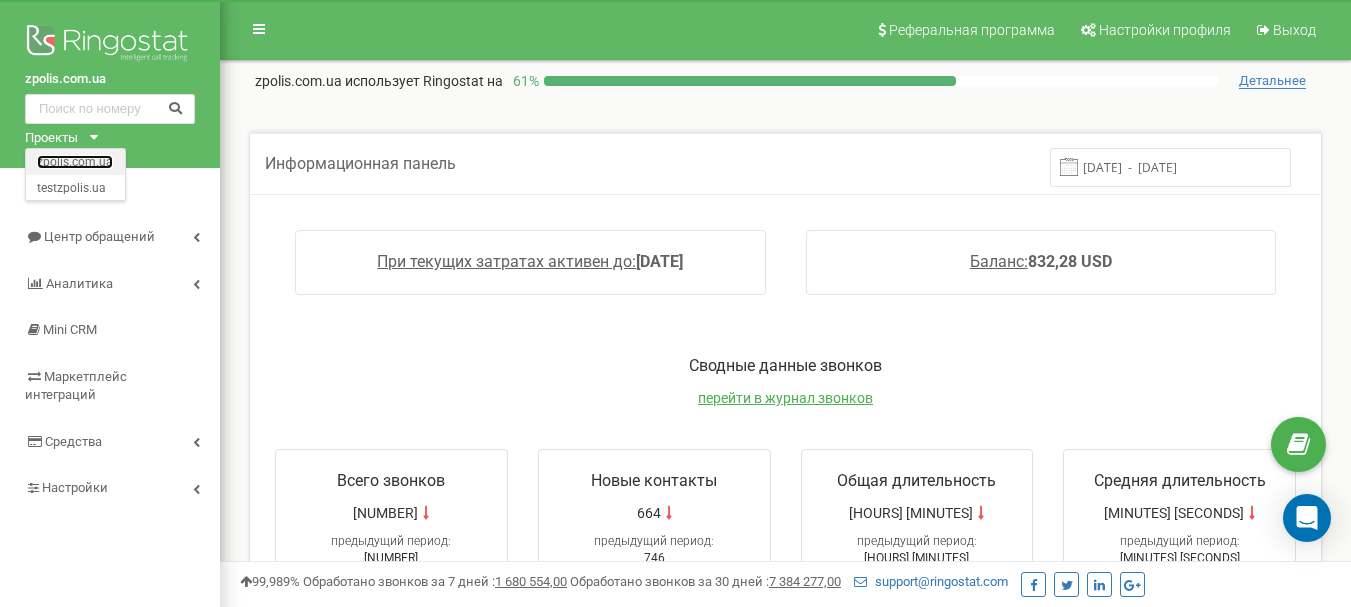 click on "zpolis.com.ua" at bounding box center (75, 161) 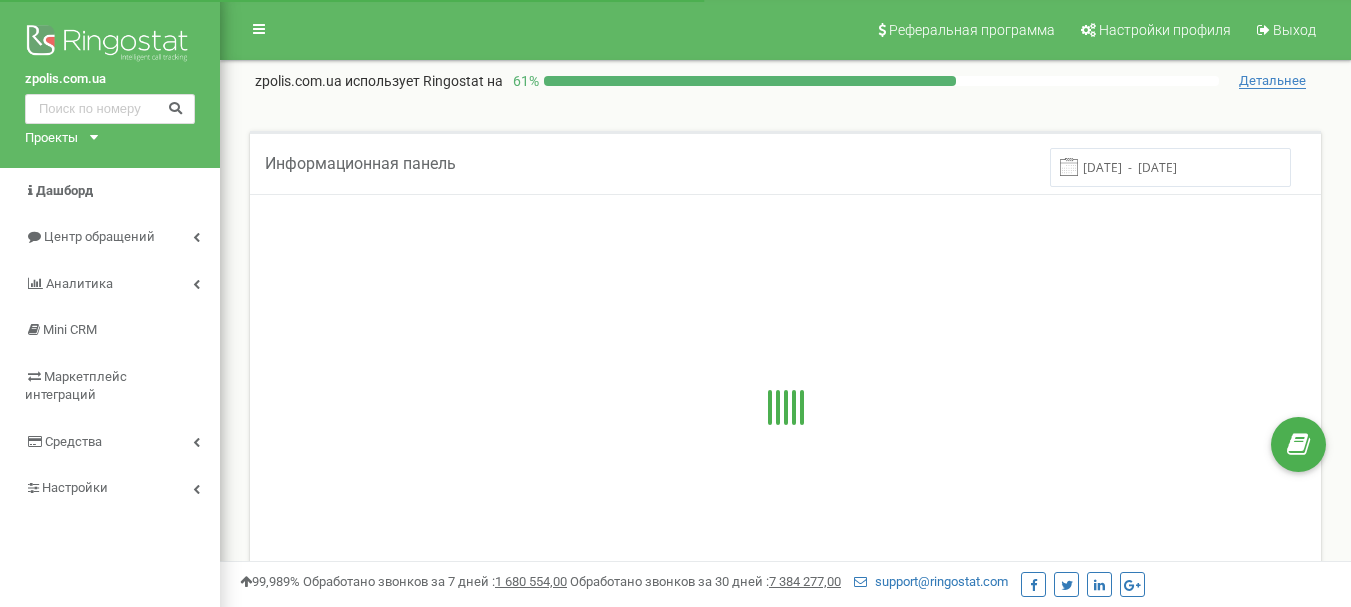 scroll, scrollTop: 0, scrollLeft: 0, axis: both 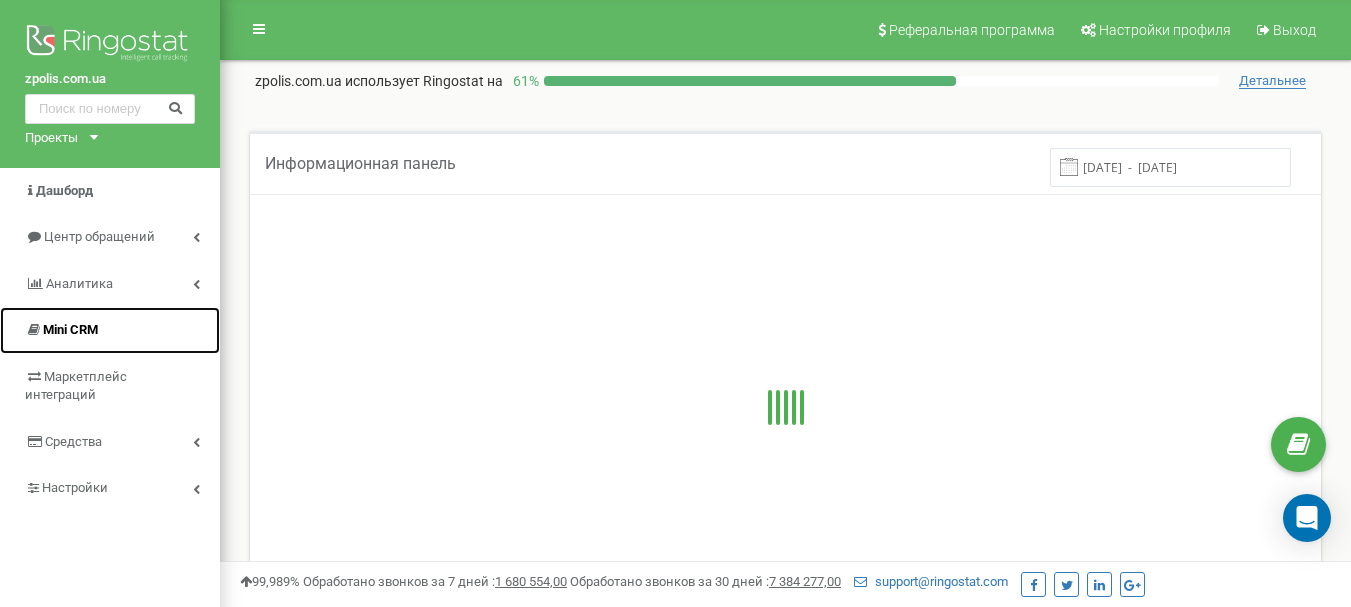 click on "Mini CRM" at bounding box center [70, 329] 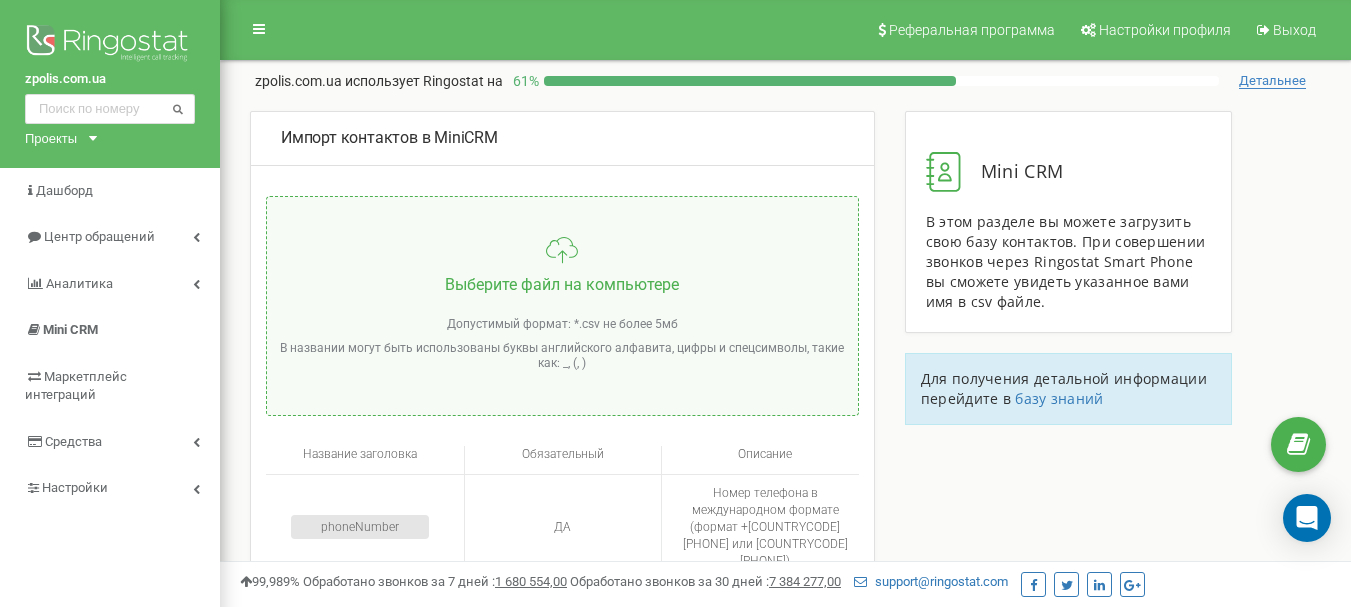 scroll, scrollTop: 0, scrollLeft: 0, axis: both 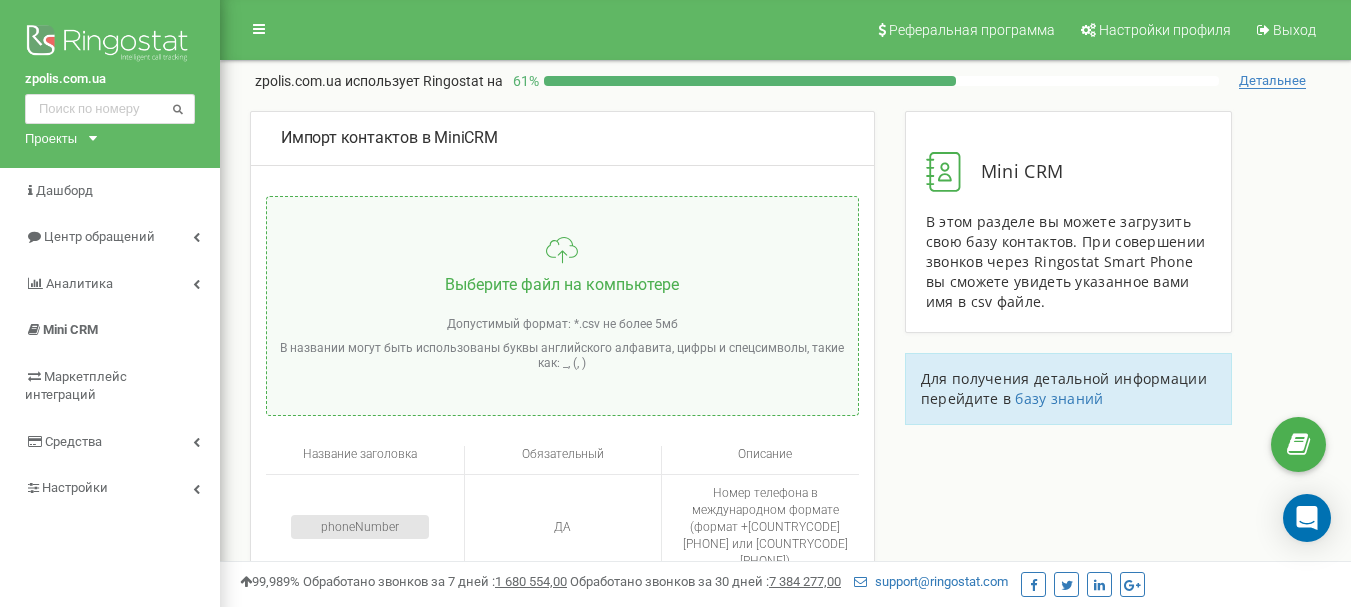 click on "Импорт контактов в MiniCRM Выберите файл на компьютере Допустимый формат: *.csv не более 5мб В названии могут быть использованы  буквы английского алфавита, цифры и спецсимволы, такие как:  _, (, ) Название заголовка Обязательный Описание phoneNumber ДА Номер телефона в международном формате (формат +380XXXXXXXXX или 380XXXXXXXXX) name ДА Имя контакта Скачать шаблон CSV Скопировать заголовки для моего CSV файла Mini CRM В этом разделе вы можете загрузить свою базу контактов. При совершении звонков через Ringostat Smart Phone вы сможете увидеть указанное вами имя в csv файле.   базу знаний" at bounding box center [785, 510] 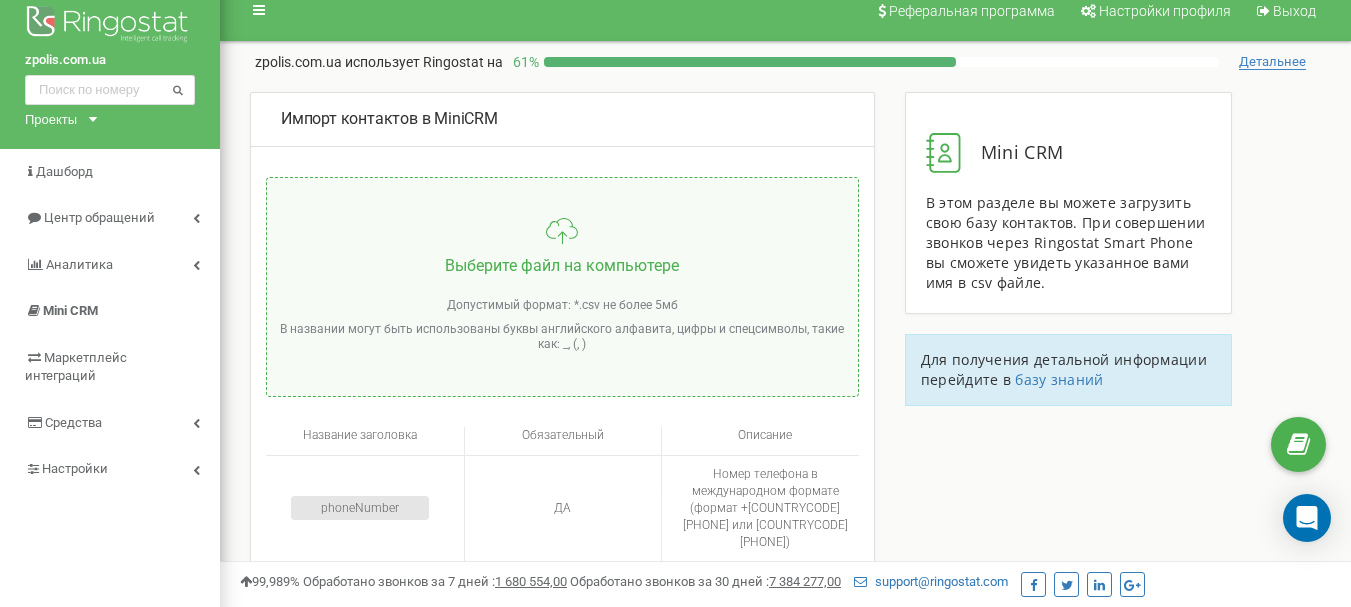 scroll, scrollTop: 0, scrollLeft: 0, axis: both 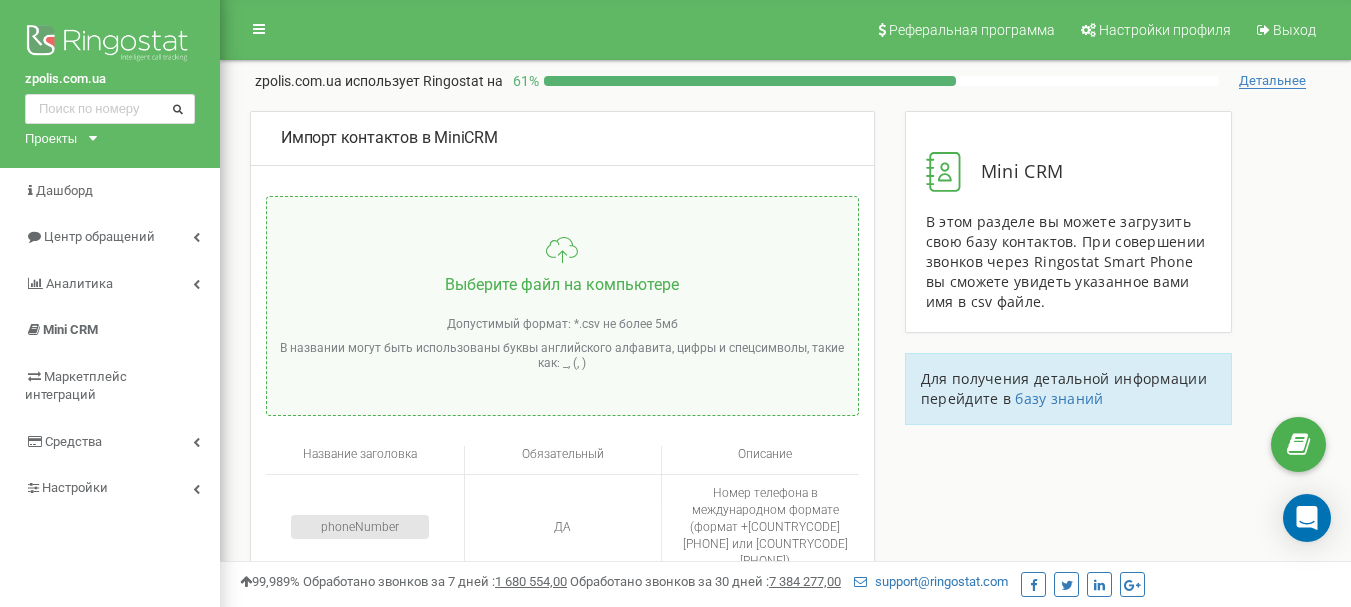 click at bounding box center [178, 108] 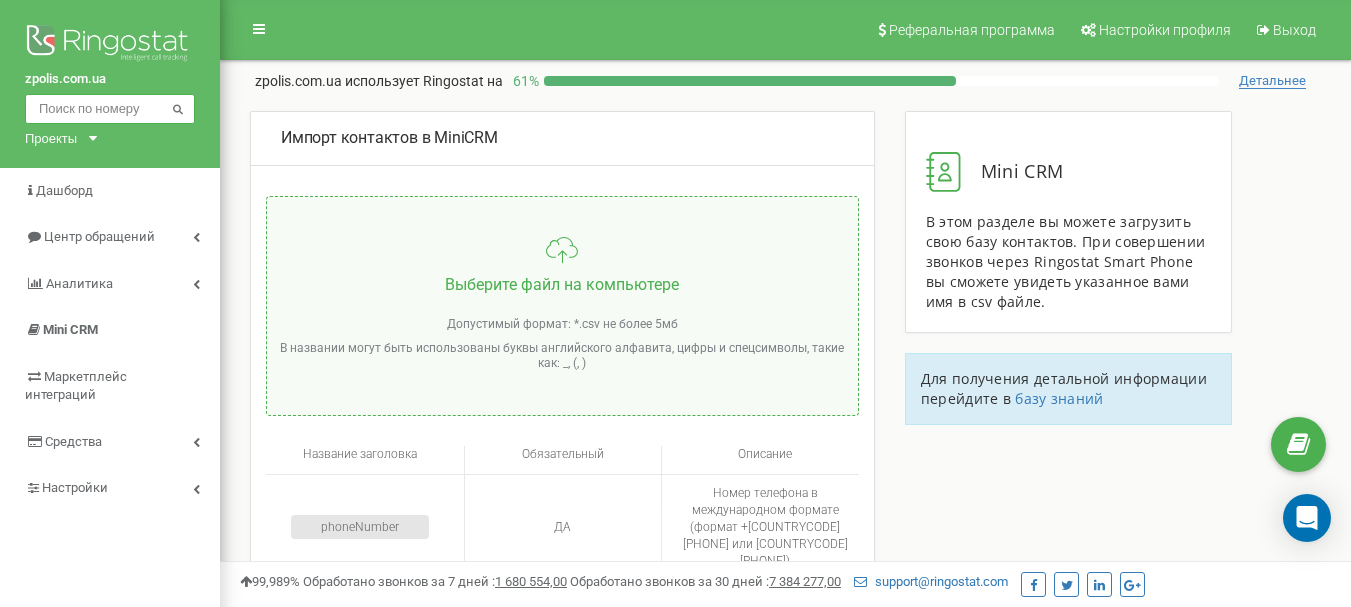 click at bounding box center (110, 109) 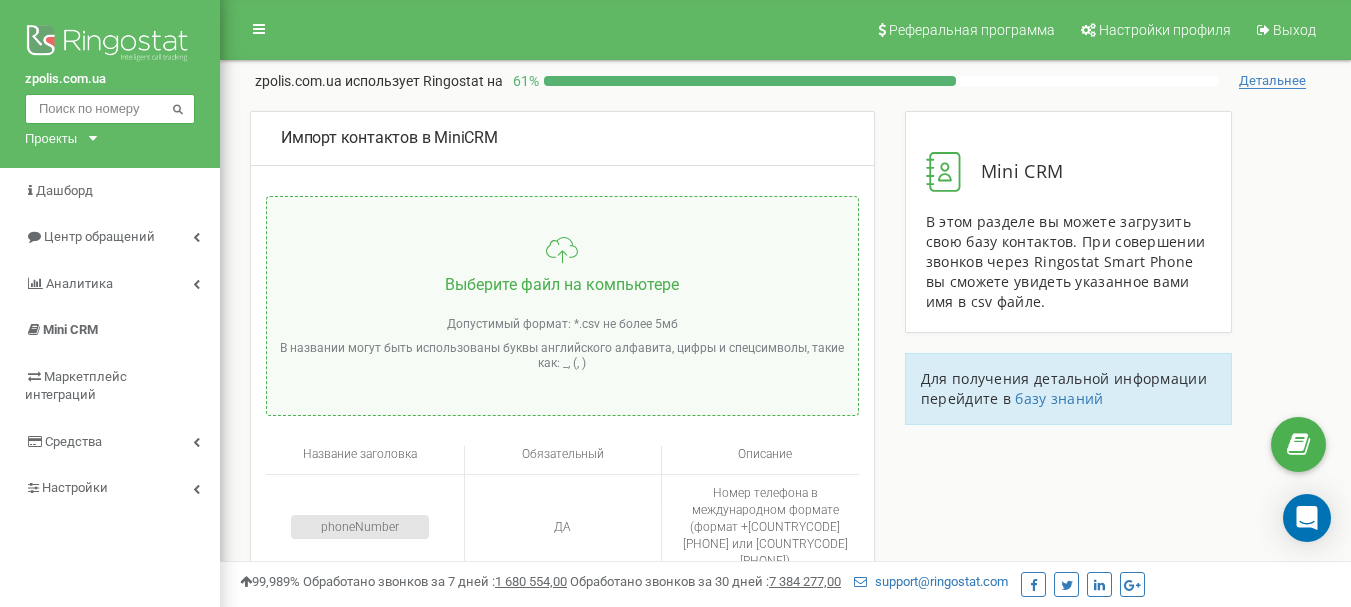 type 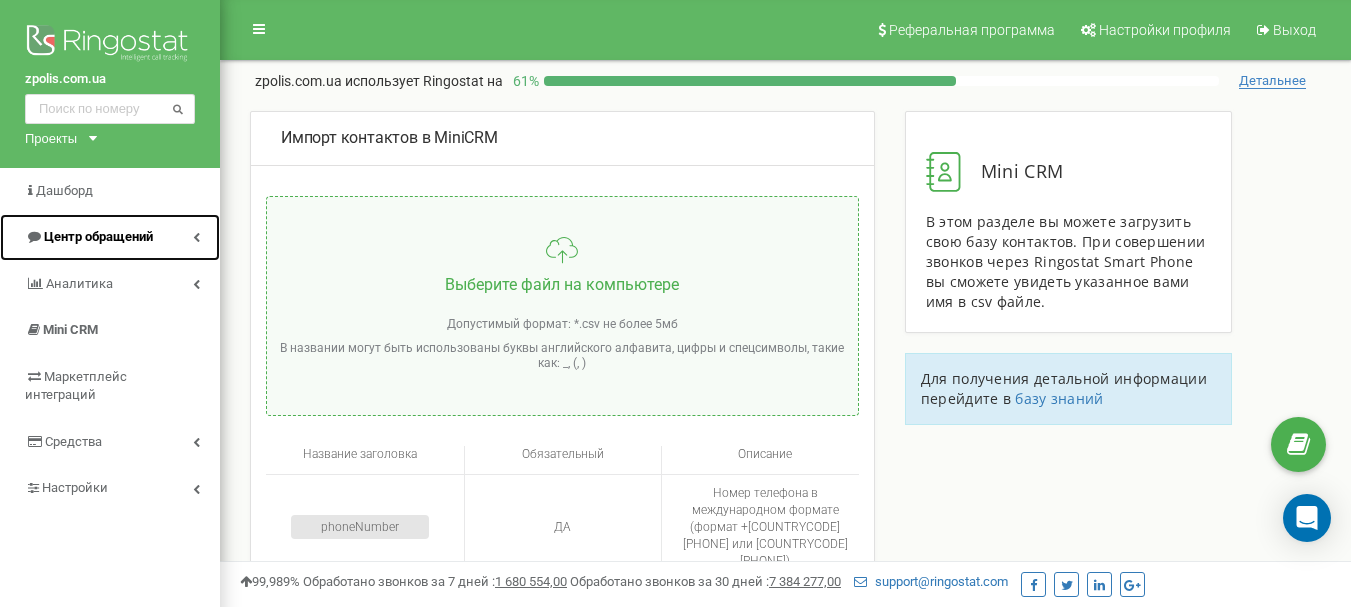 click on "Центр обращений" at bounding box center (98, 236) 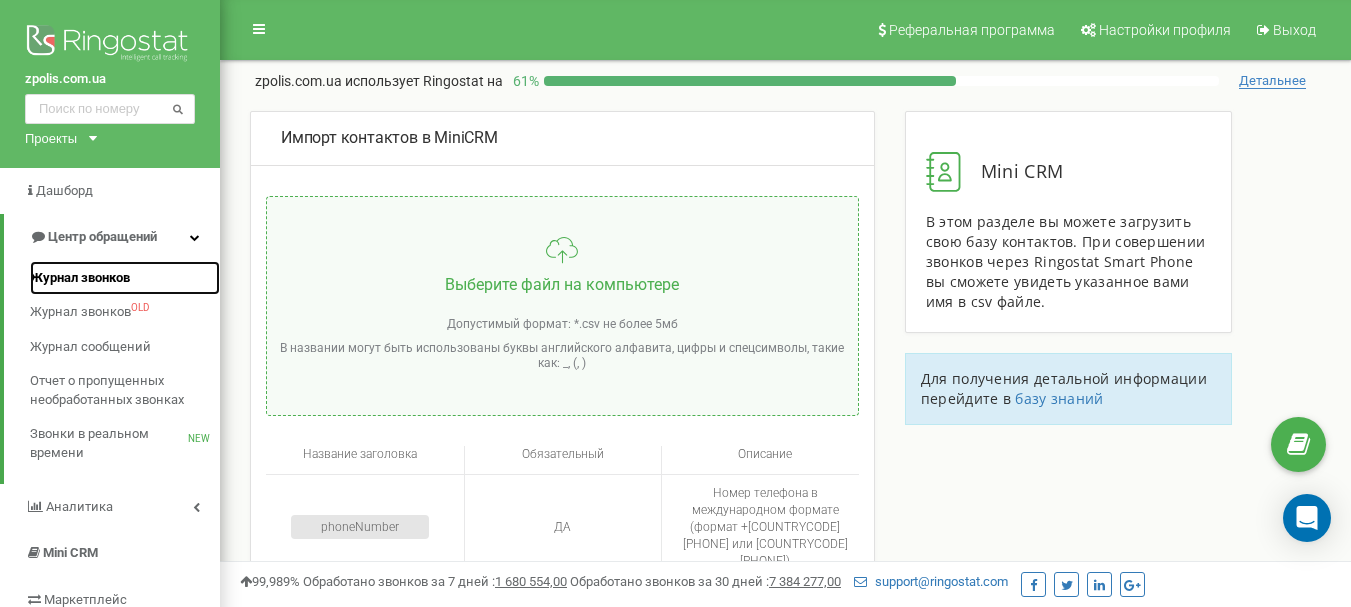 click on "Журнал звонков" at bounding box center (80, 278) 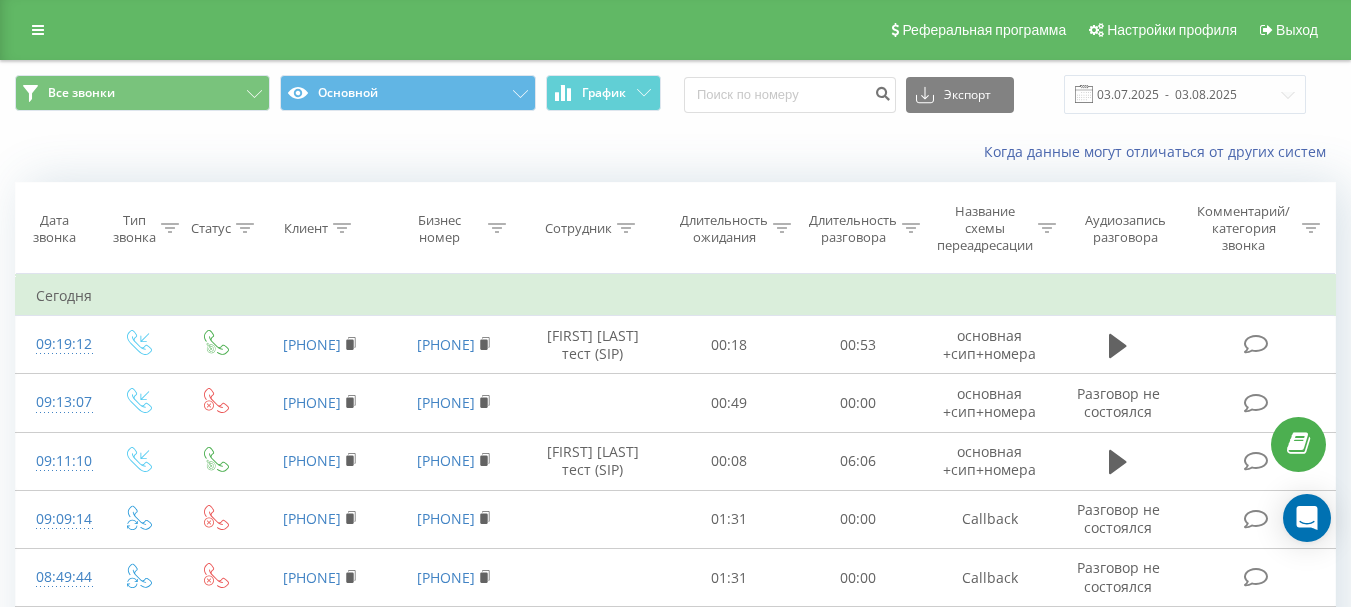 scroll, scrollTop: 0, scrollLeft: 0, axis: both 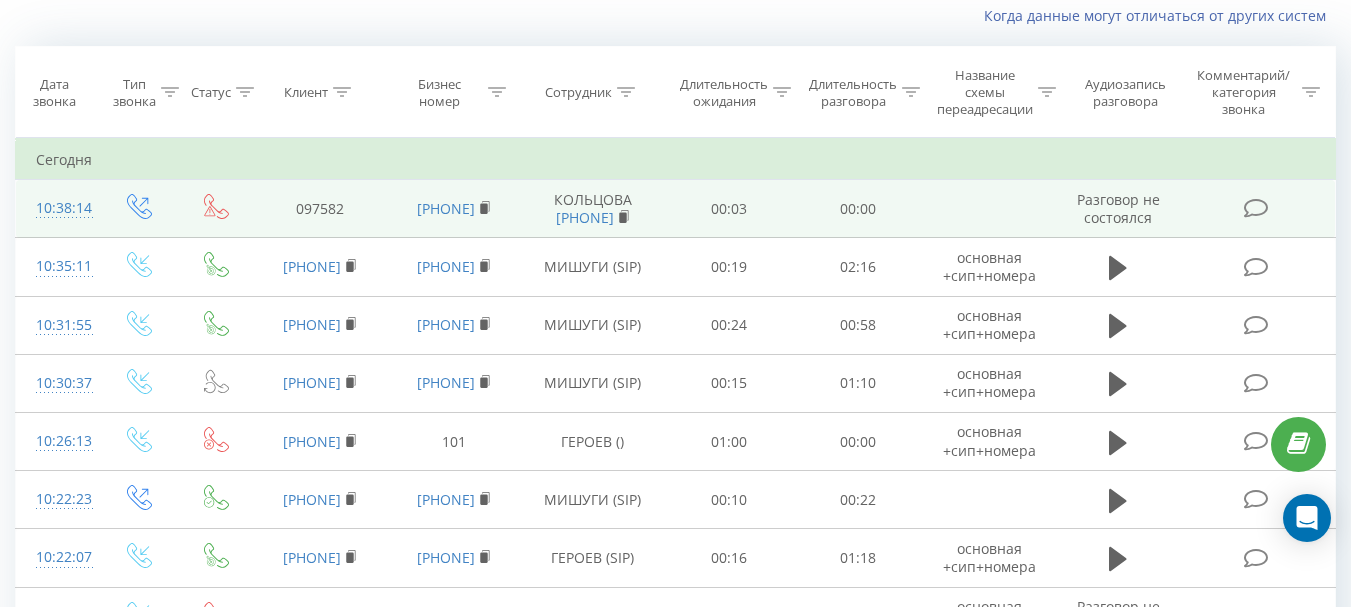 click on "097582" at bounding box center [320, 209] 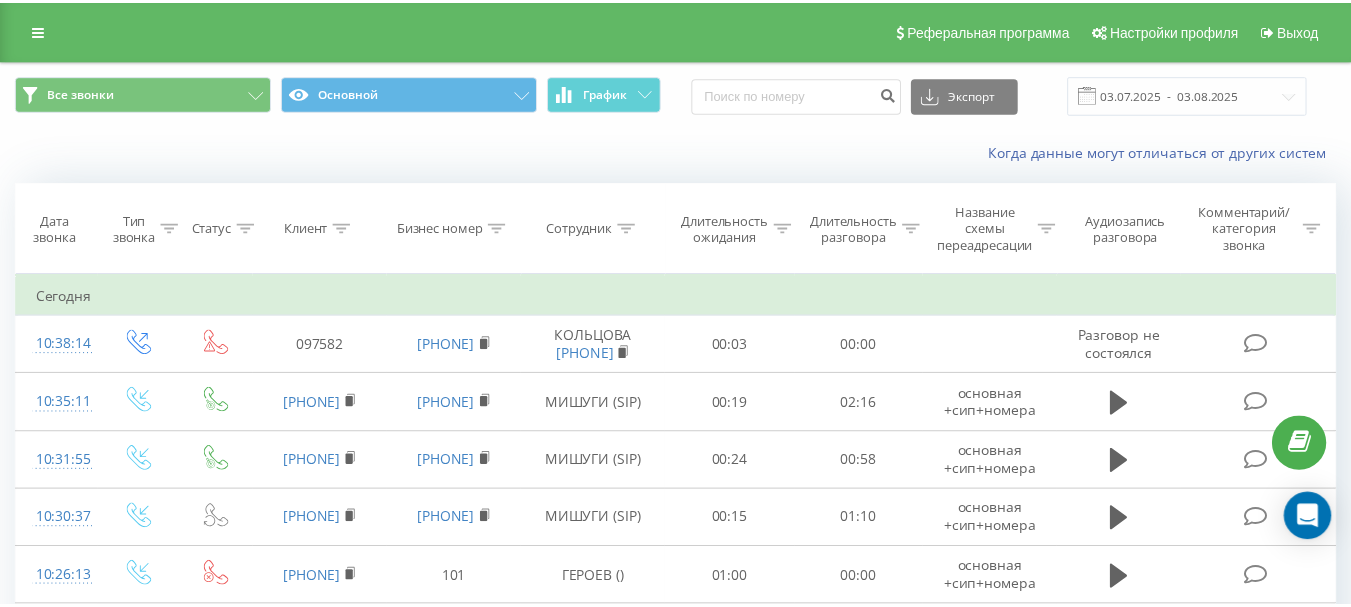 scroll, scrollTop: 0, scrollLeft: 0, axis: both 